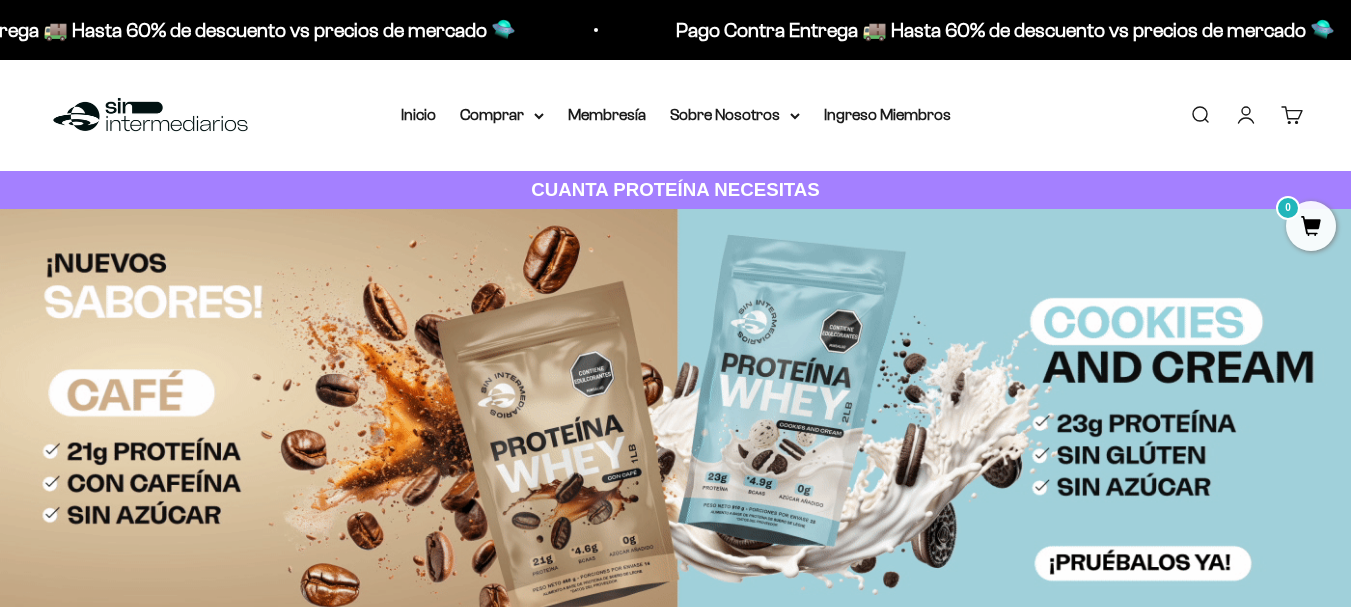 scroll, scrollTop: 0, scrollLeft: 0, axis: both 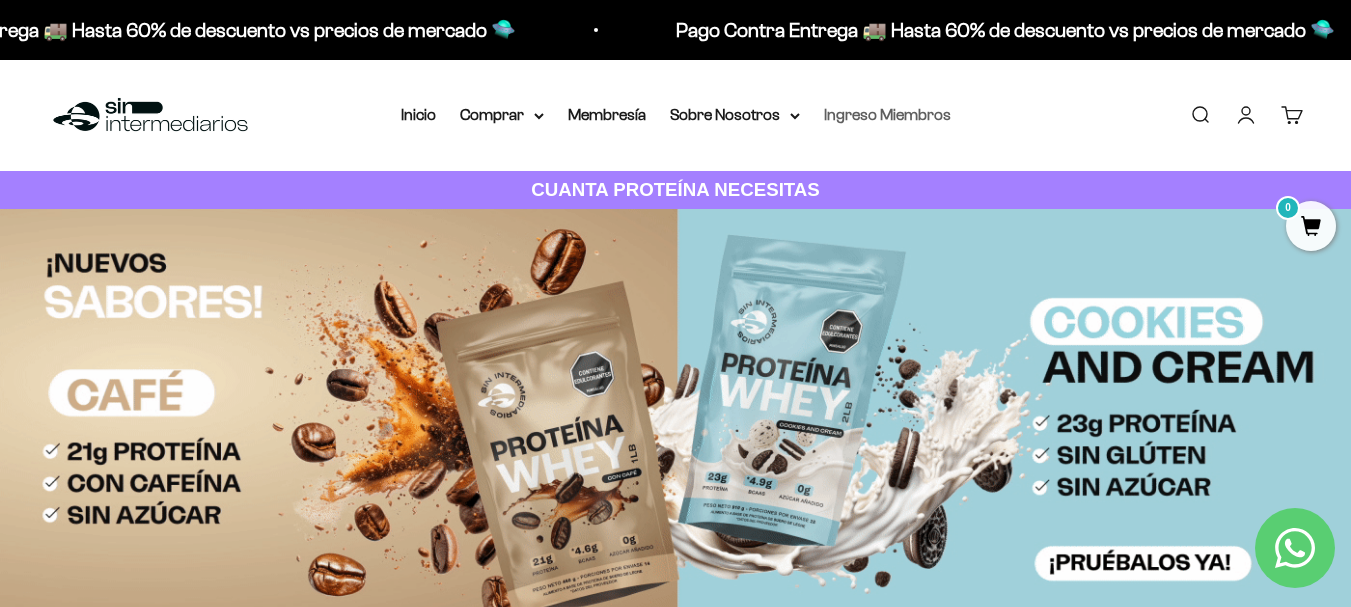 click on "Ingreso Miembros" at bounding box center (887, 114) 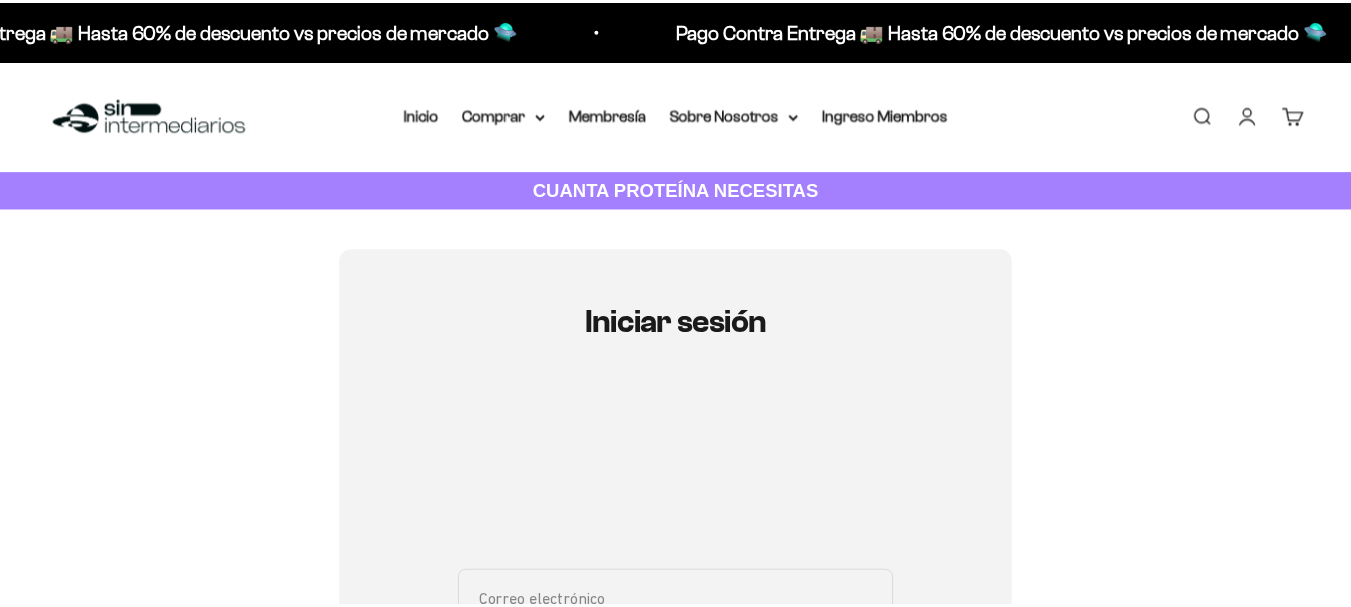 scroll, scrollTop: 0, scrollLeft: 0, axis: both 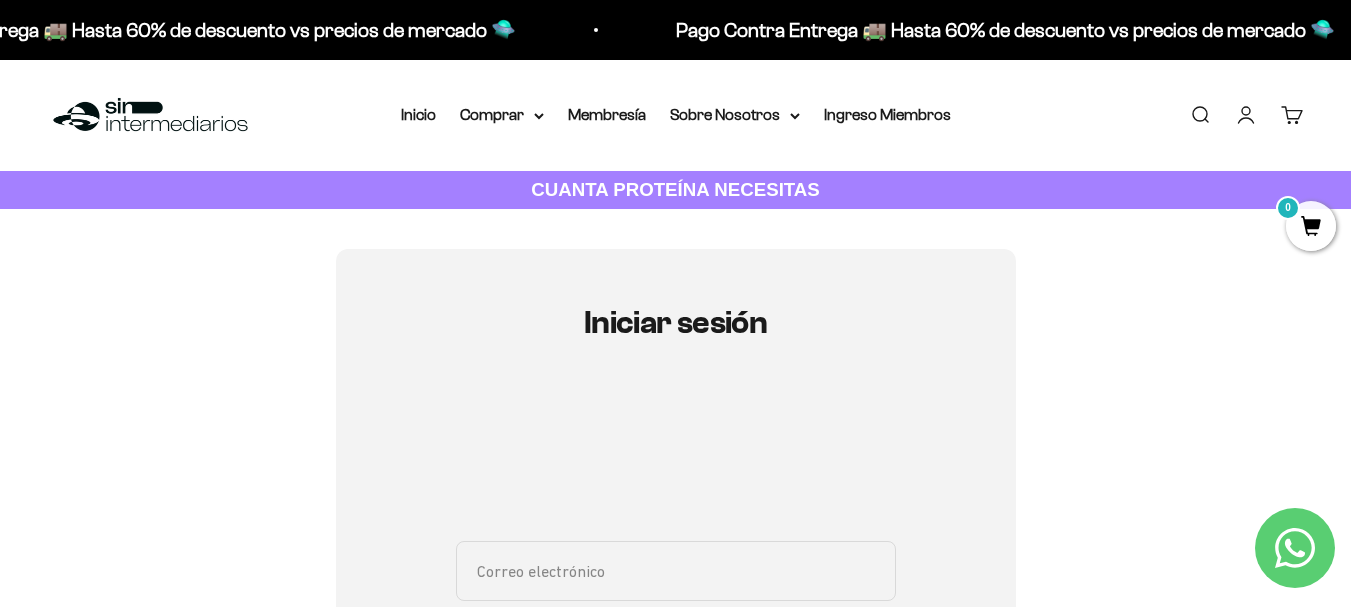 type on "[EMAIL]" 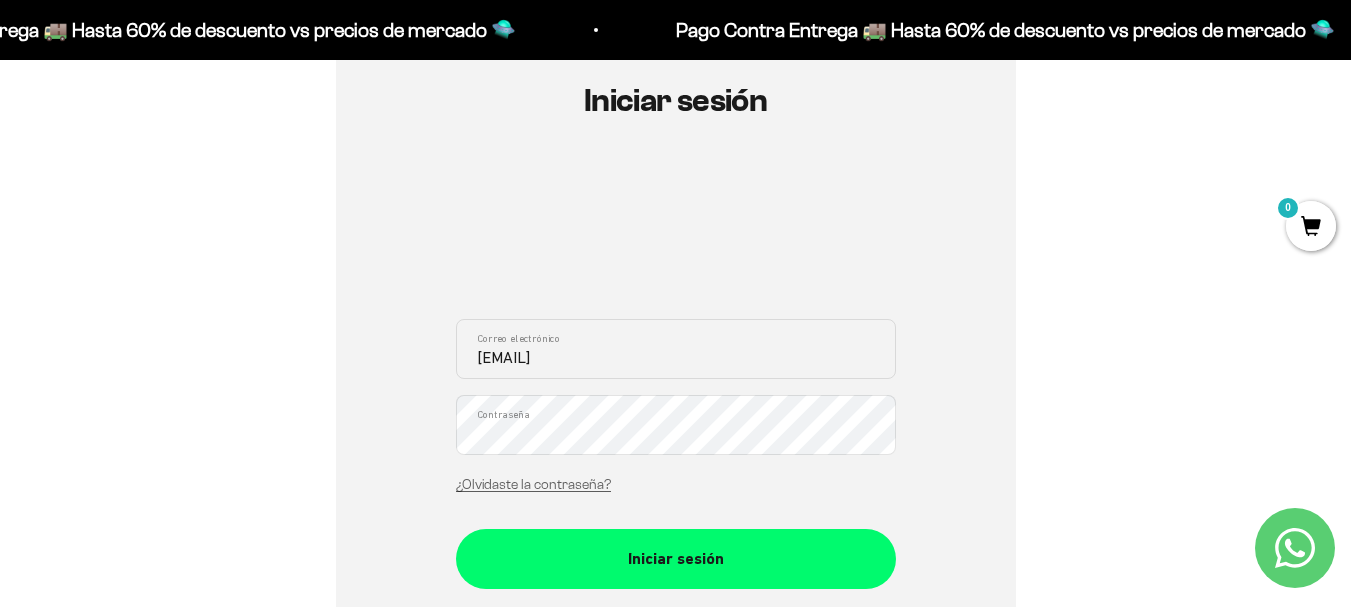 scroll, scrollTop: 240, scrollLeft: 0, axis: vertical 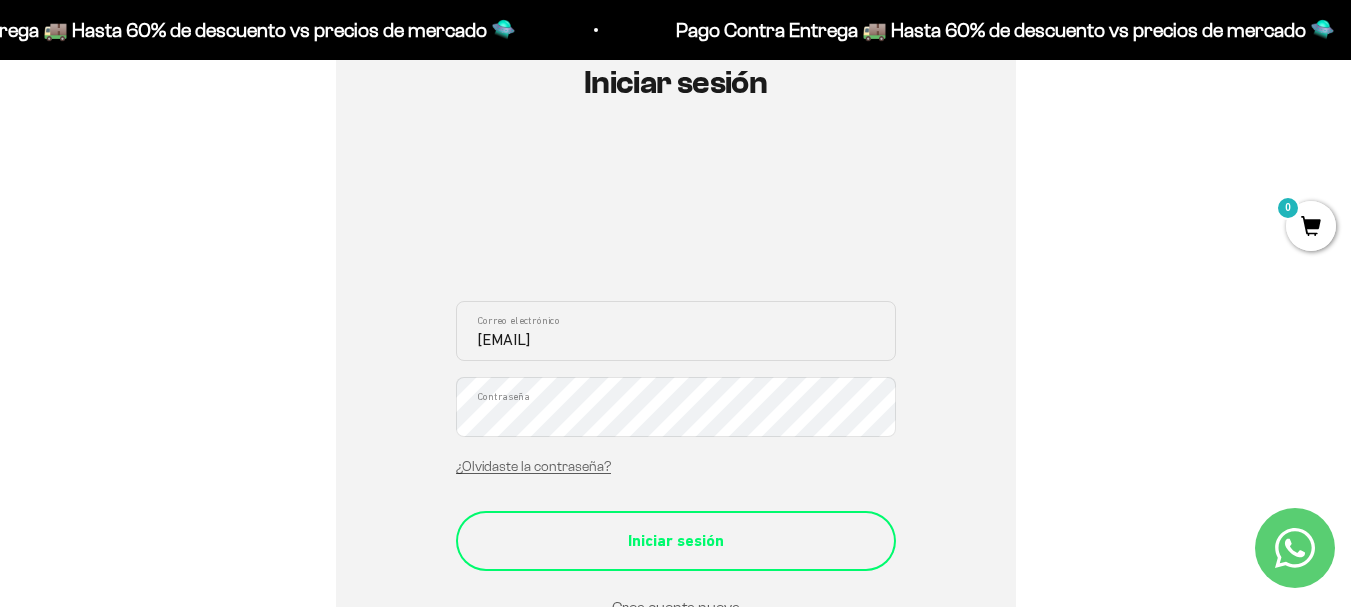 click on "Iniciar sesión" at bounding box center [676, 541] 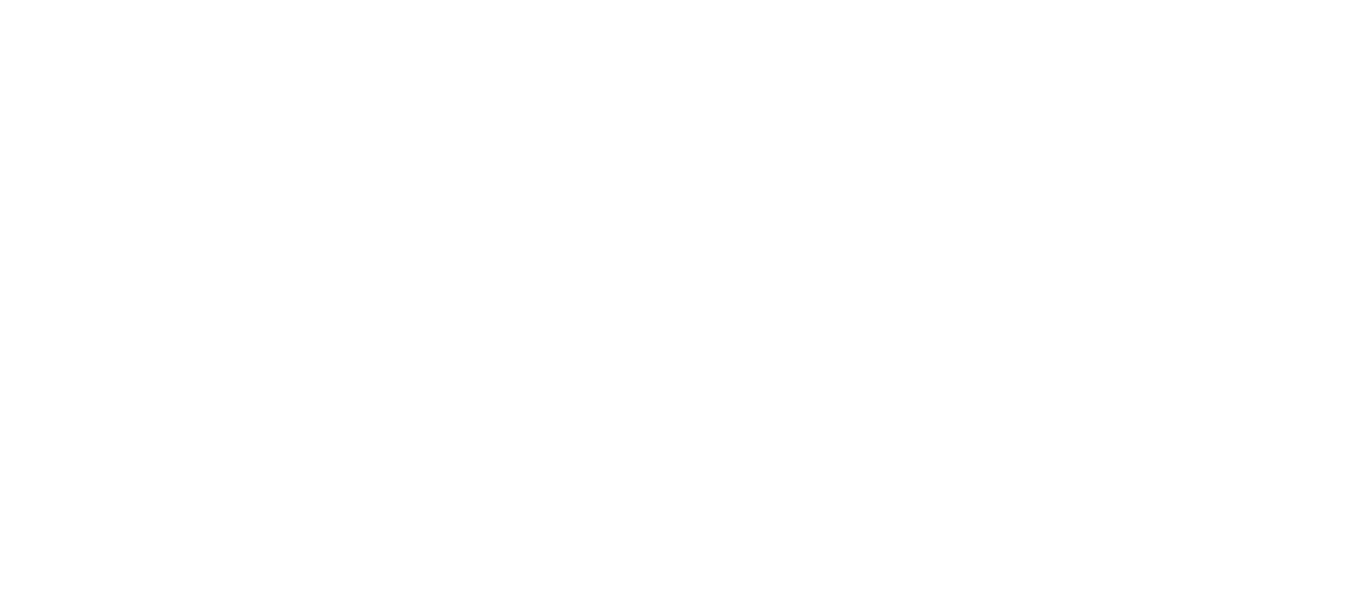 scroll, scrollTop: 0, scrollLeft: 0, axis: both 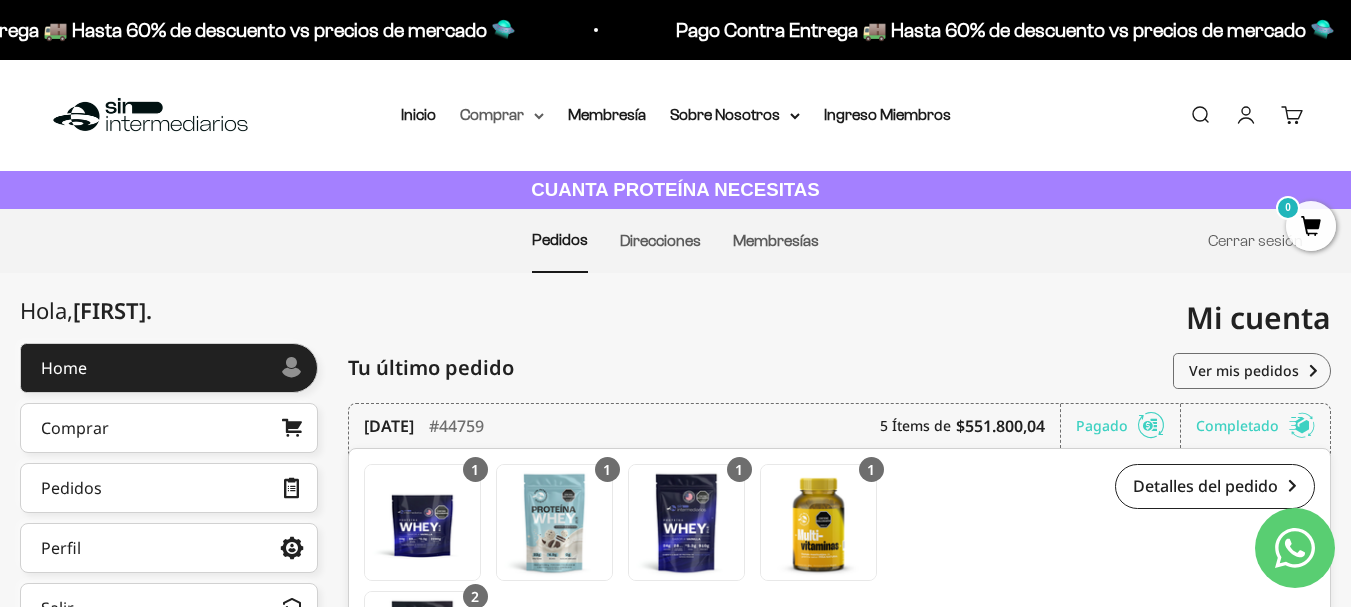 click on "Comprar" at bounding box center [502, 115] 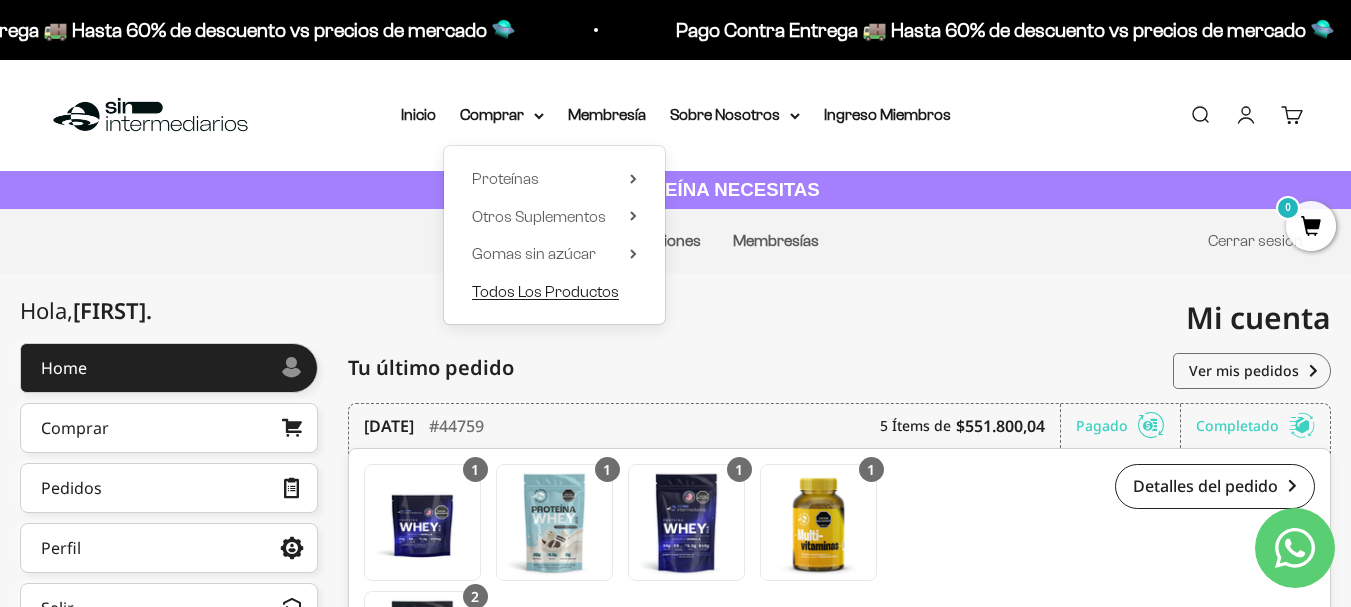 click on "Todos Los Productos" at bounding box center [545, 291] 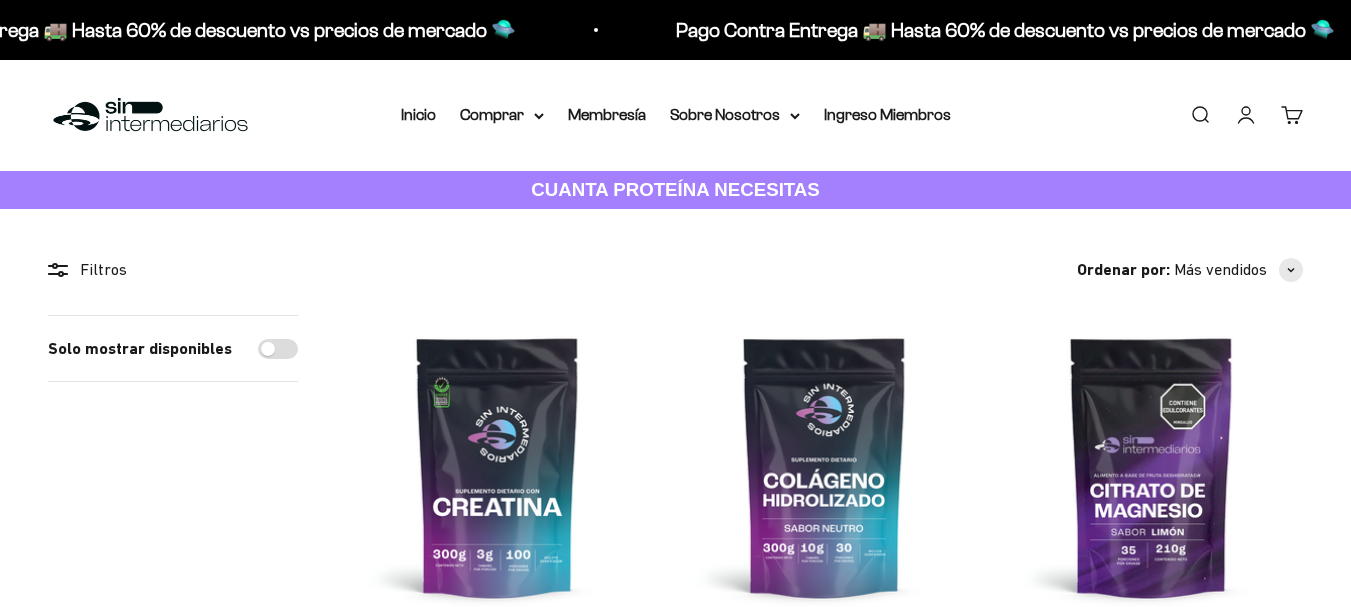 scroll, scrollTop: 0, scrollLeft: 0, axis: both 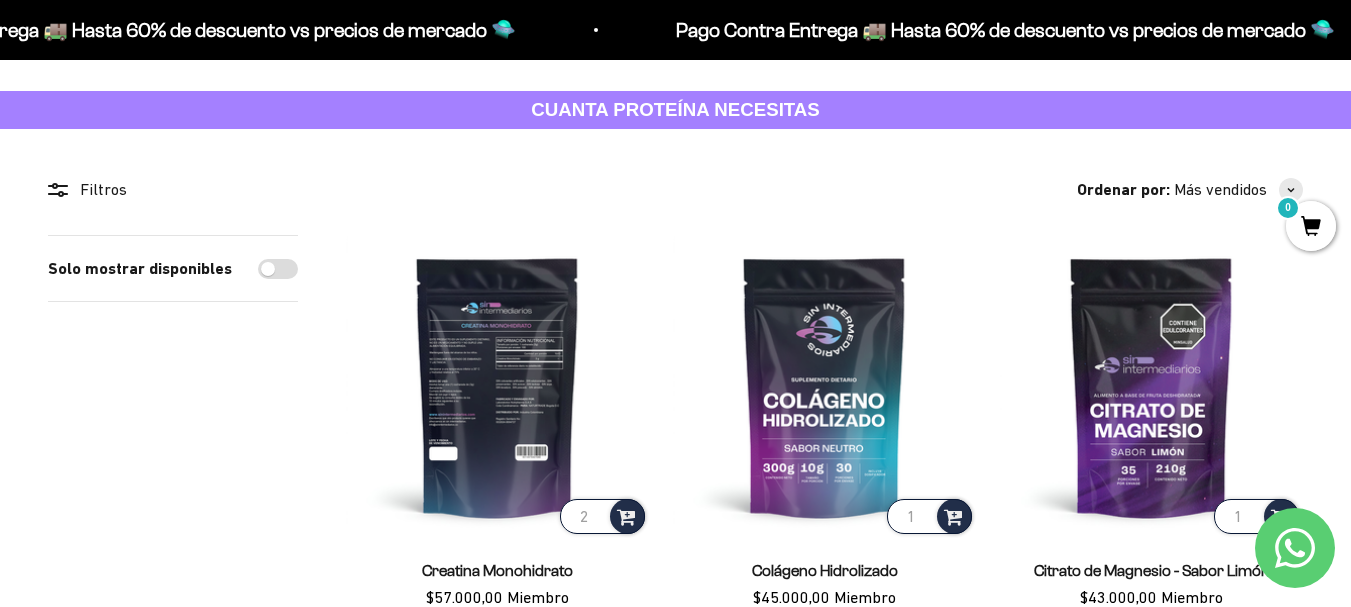 click on "2" at bounding box center [602, 516] 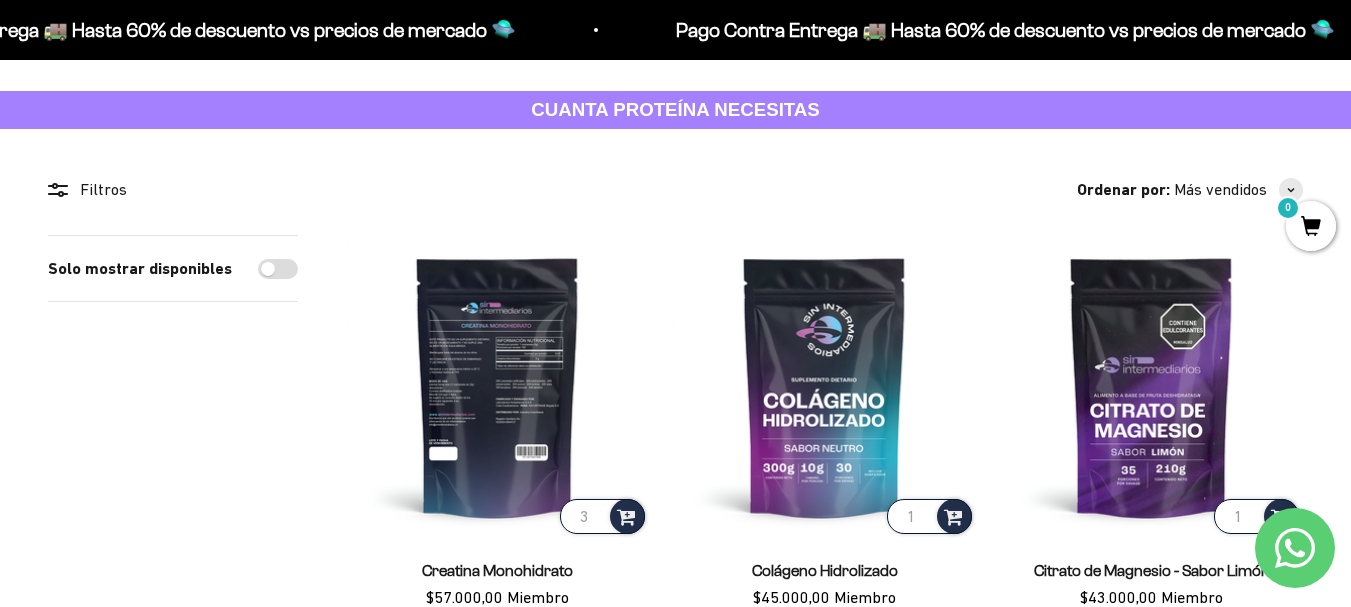 click on "3" at bounding box center (602, 516) 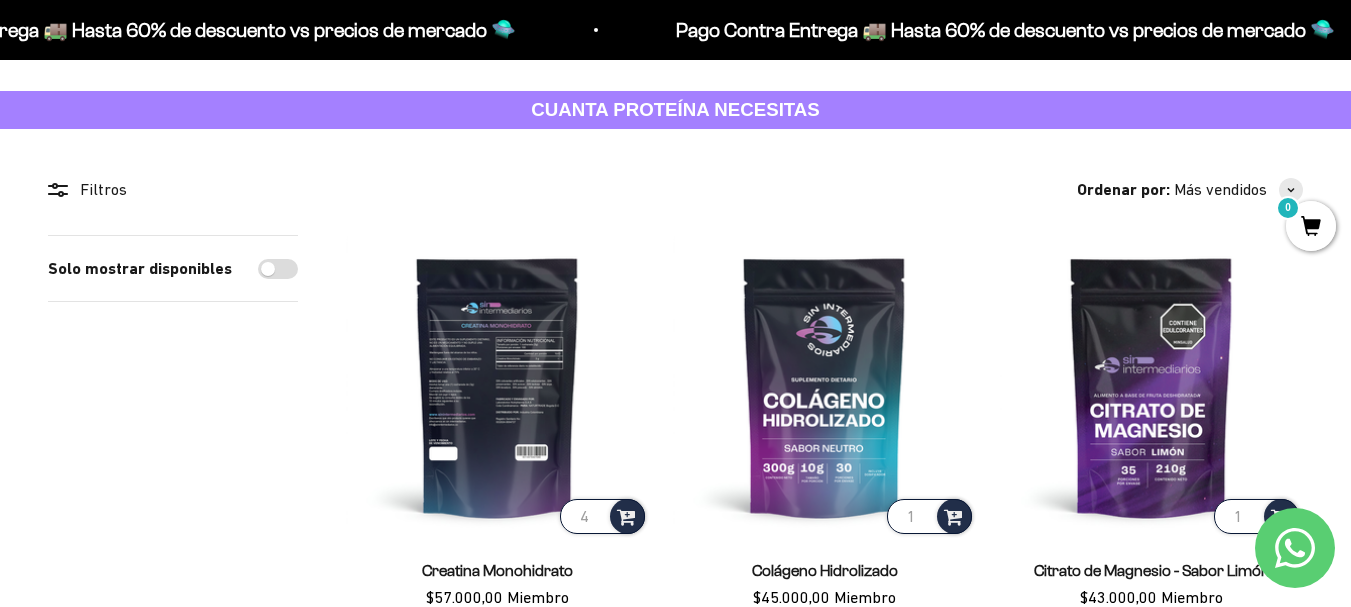 click on "4" at bounding box center (602, 516) 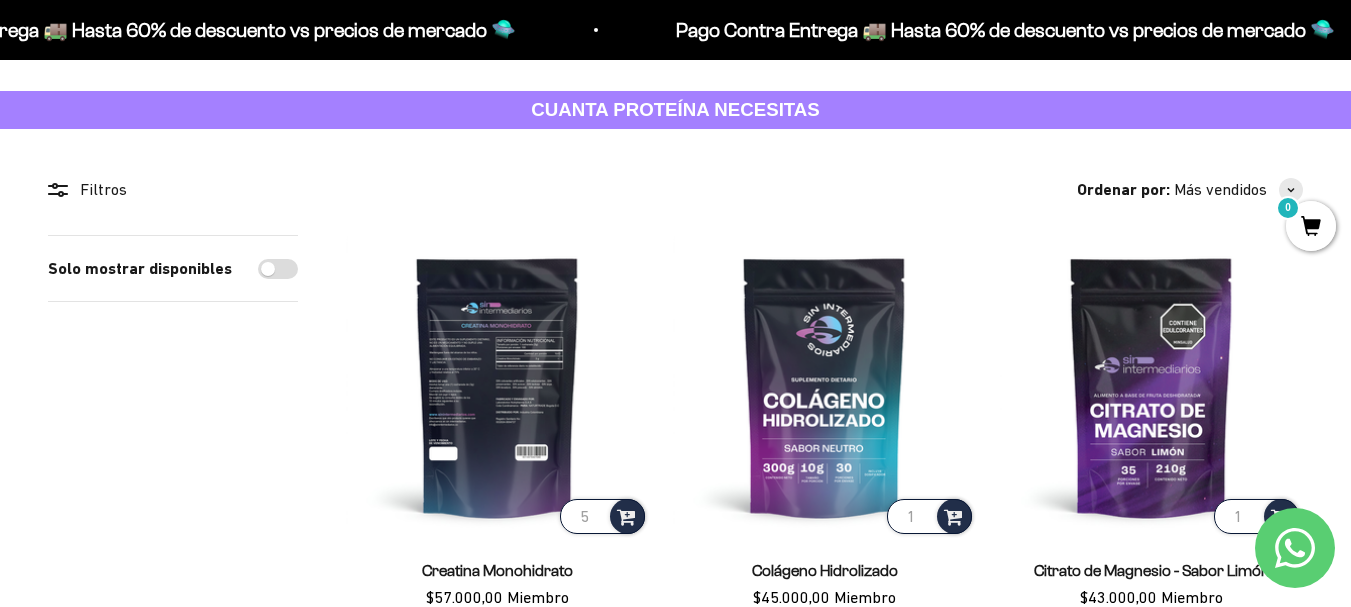 type on "5" 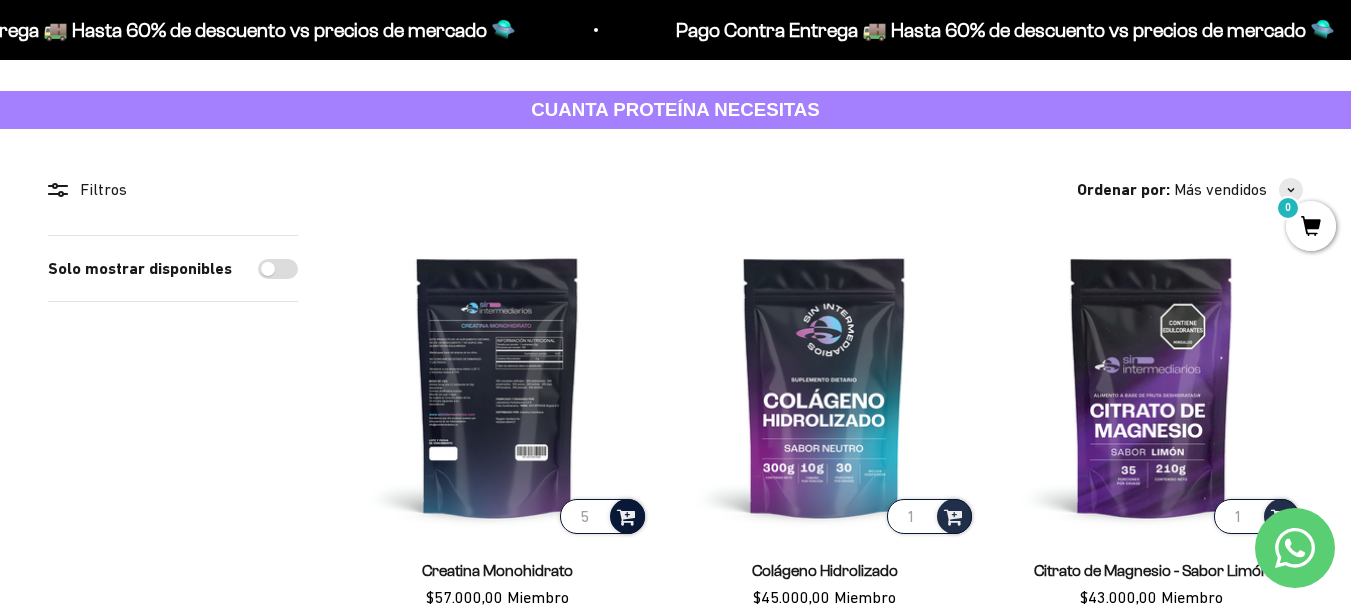 click at bounding box center [626, 515] 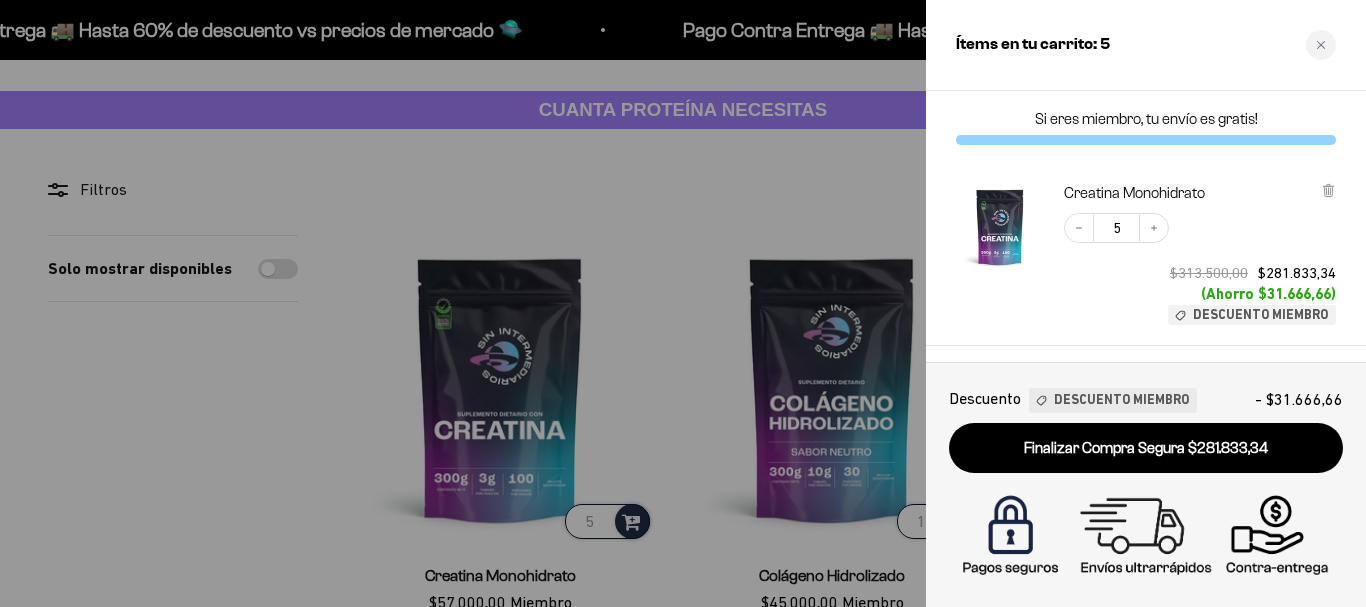 click at bounding box center [683, 303] 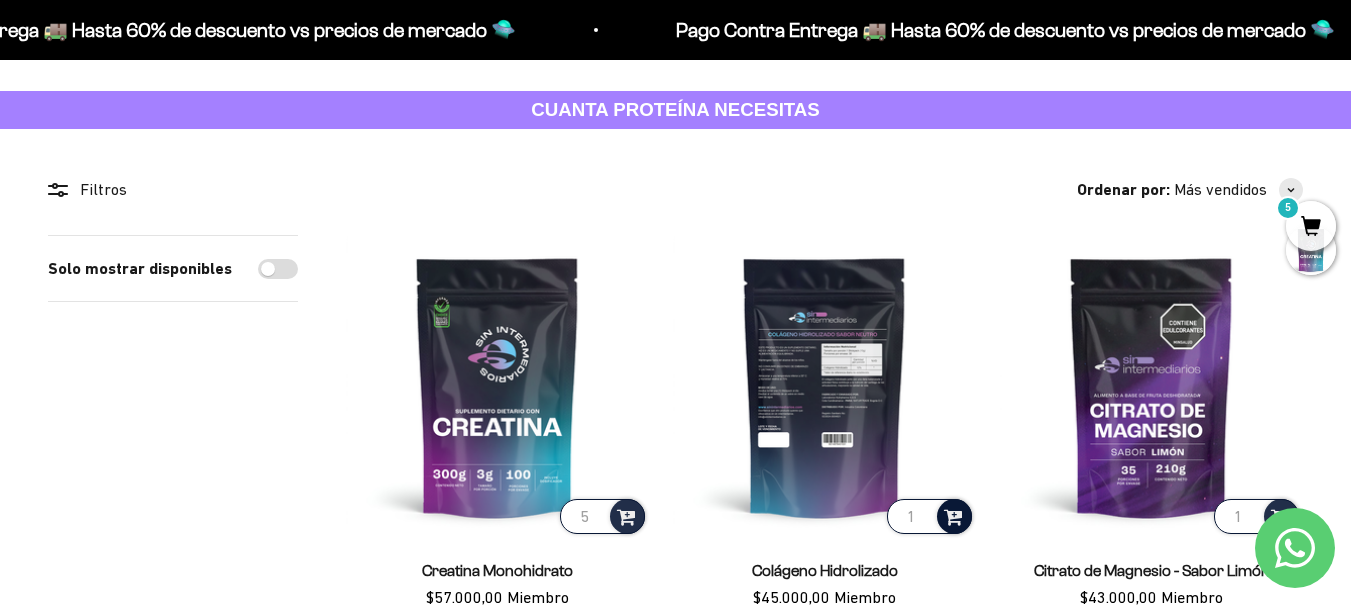 click at bounding box center [953, 515] 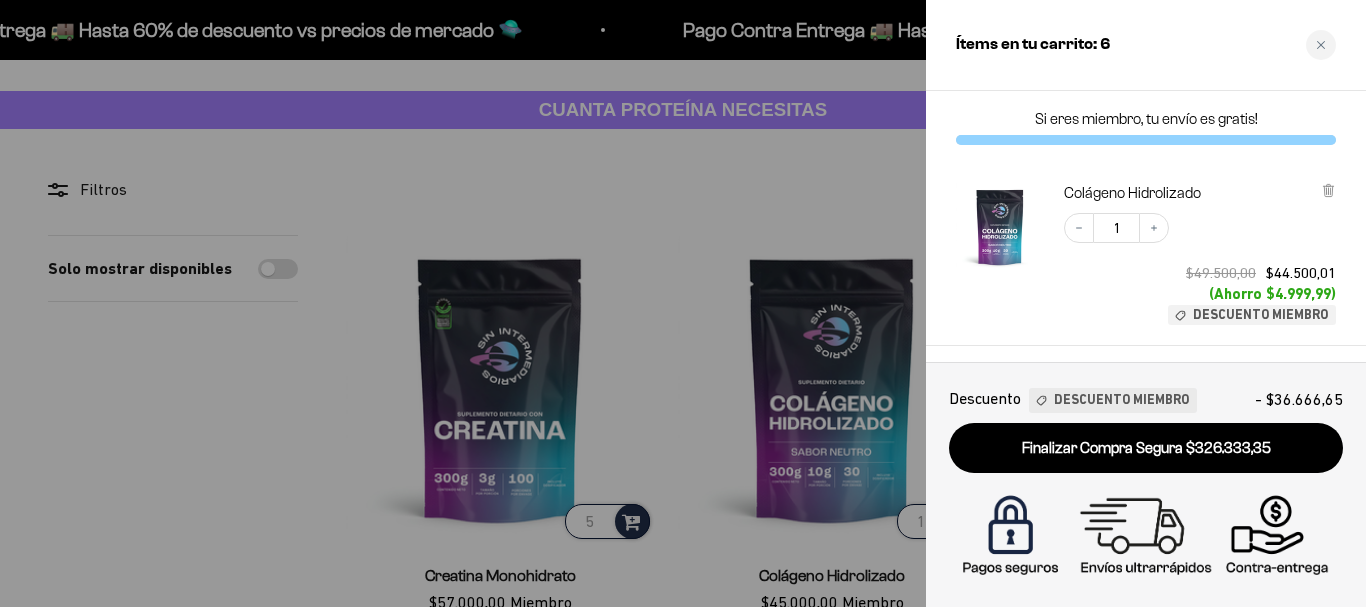 click at bounding box center [683, 303] 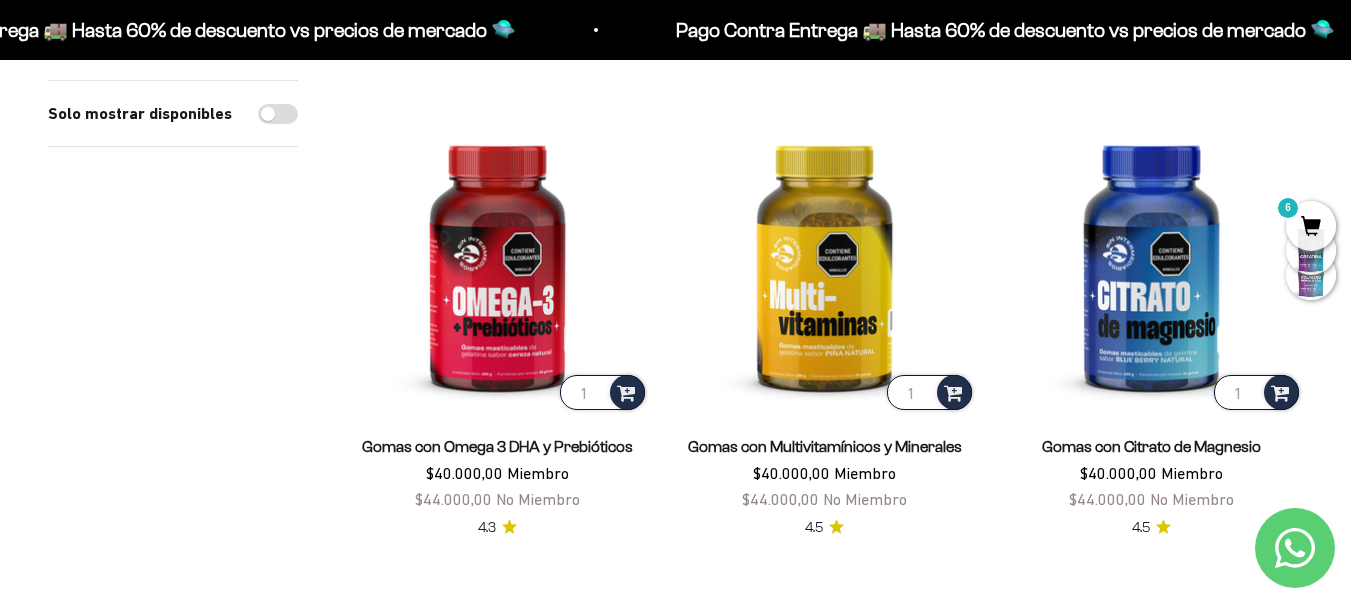 scroll, scrollTop: 680, scrollLeft: 0, axis: vertical 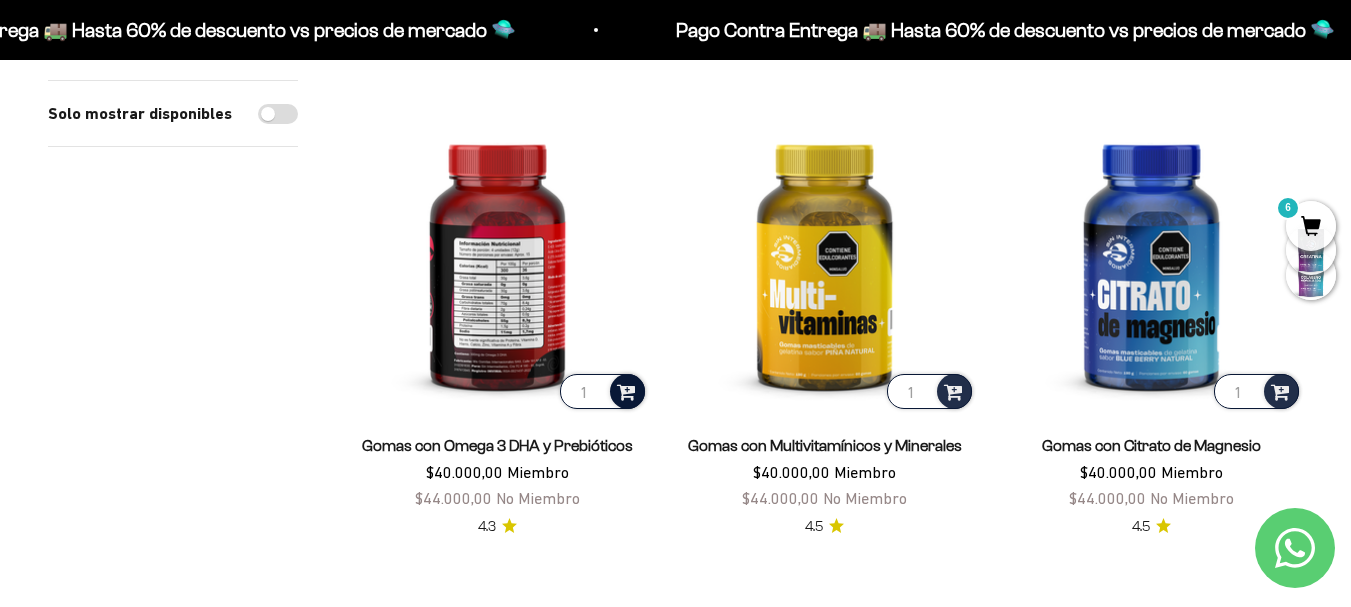 click at bounding box center (626, 390) 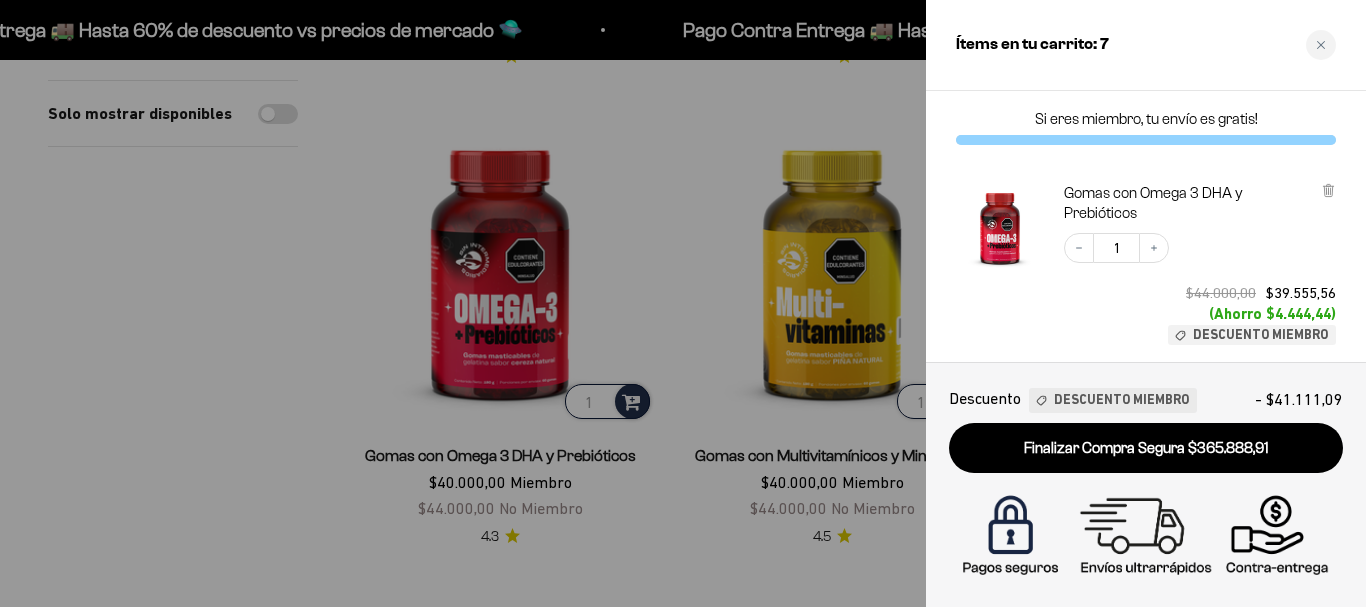 click at bounding box center [683, 303] 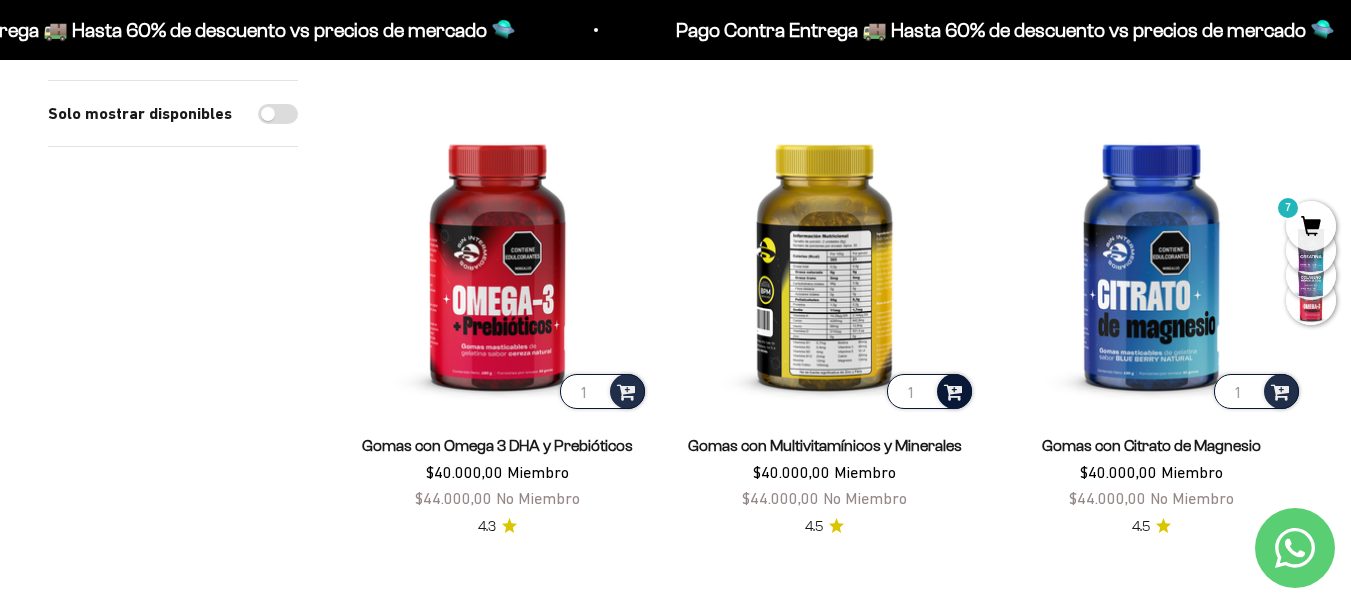 click at bounding box center (953, 390) 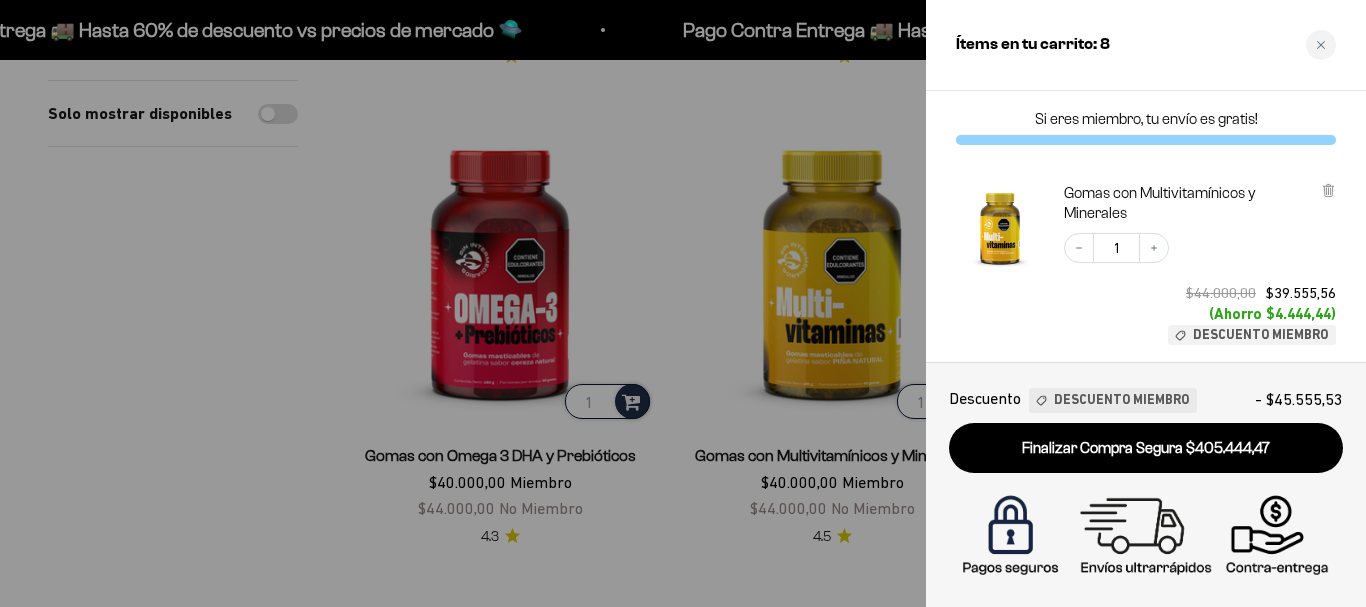 click at bounding box center [683, 303] 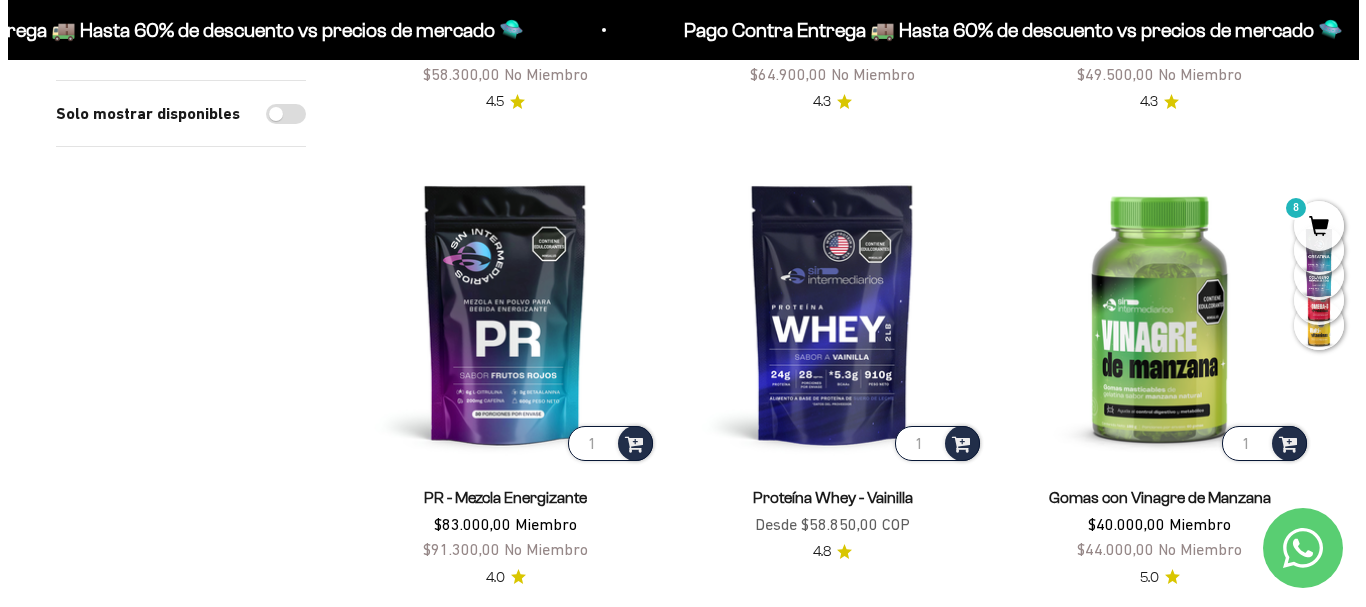 scroll, scrollTop: 1640, scrollLeft: 0, axis: vertical 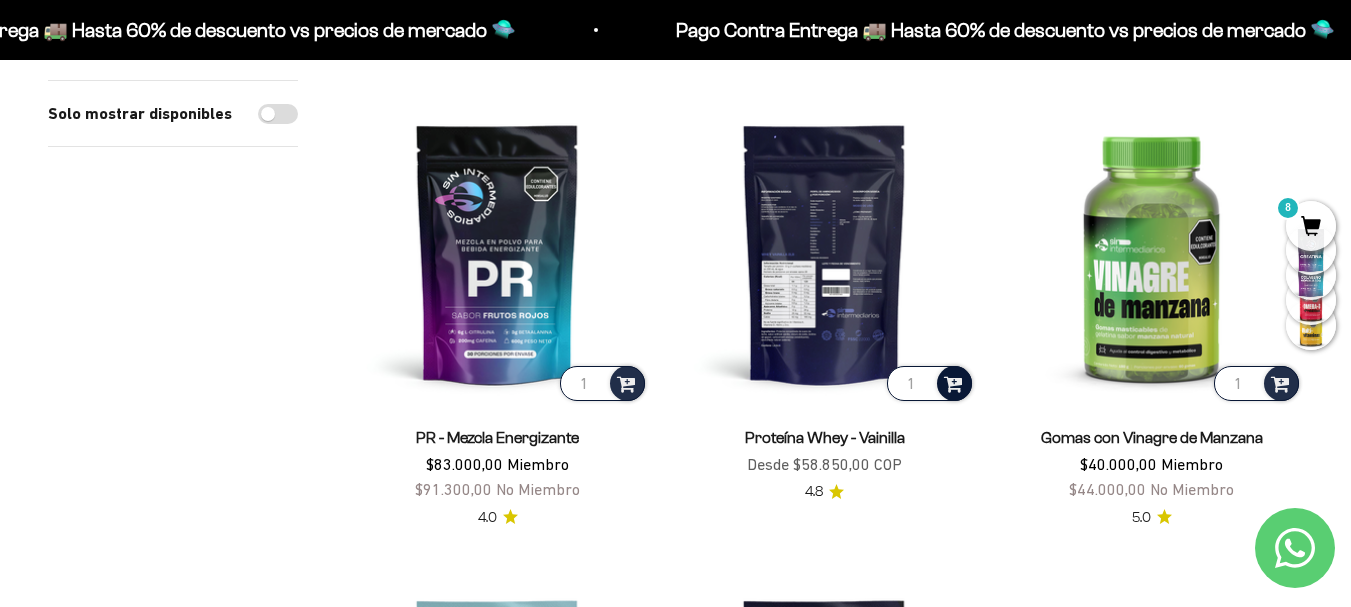 click at bounding box center (953, 382) 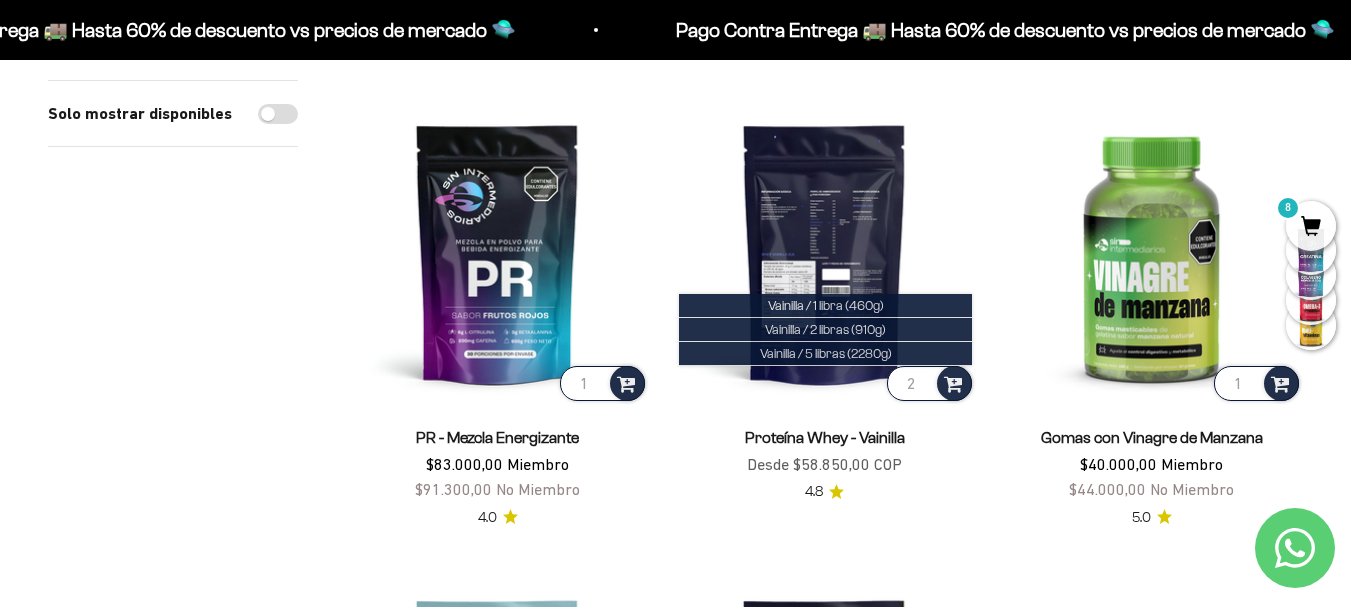 click on "2" at bounding box center [929, 383] 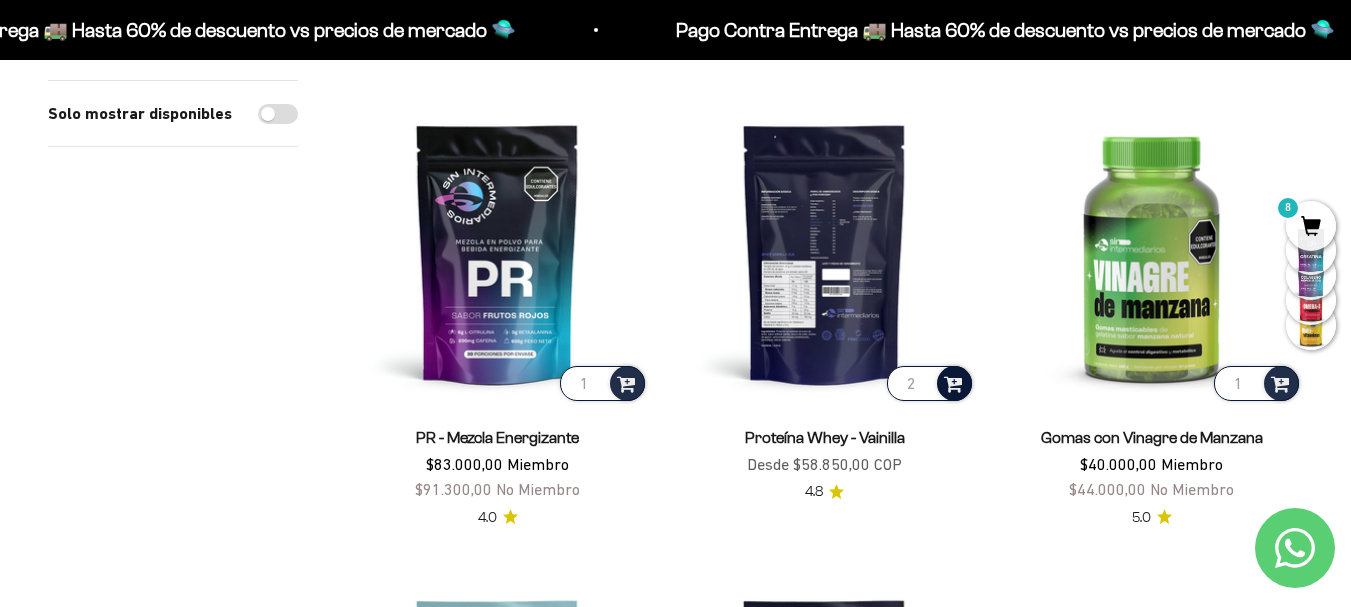 click at bounding box center (953, 382) 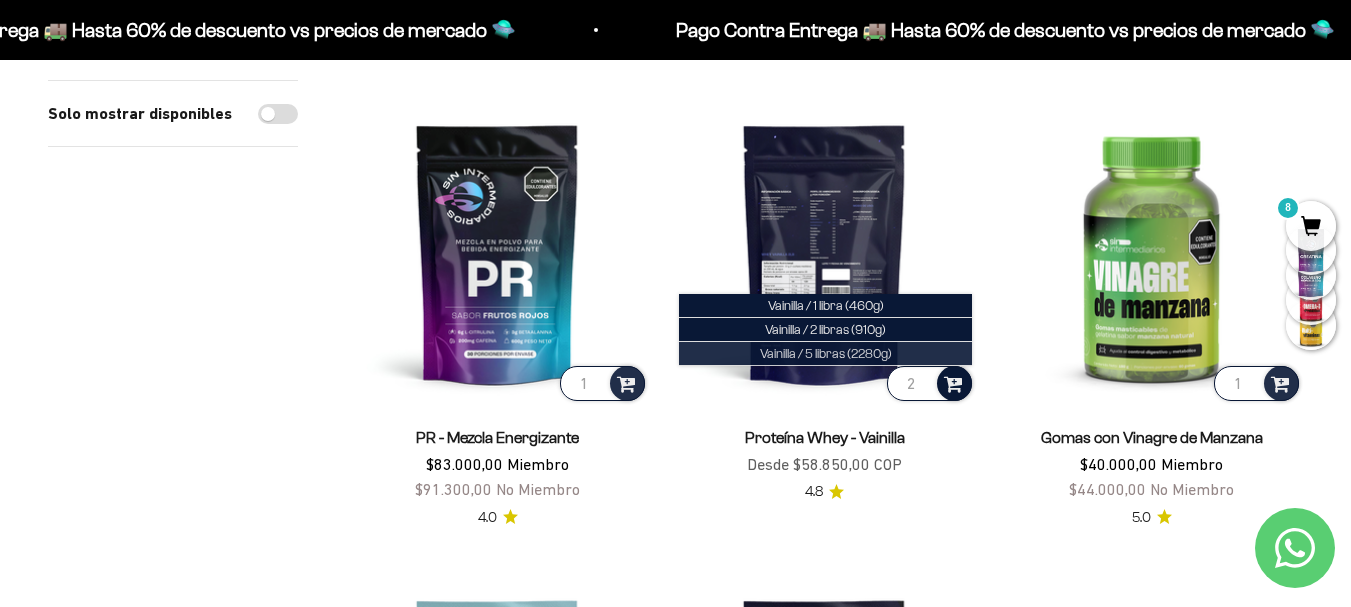 click on "Vainilla / 5 libras (2280g)" at bounding box center [826, 353] 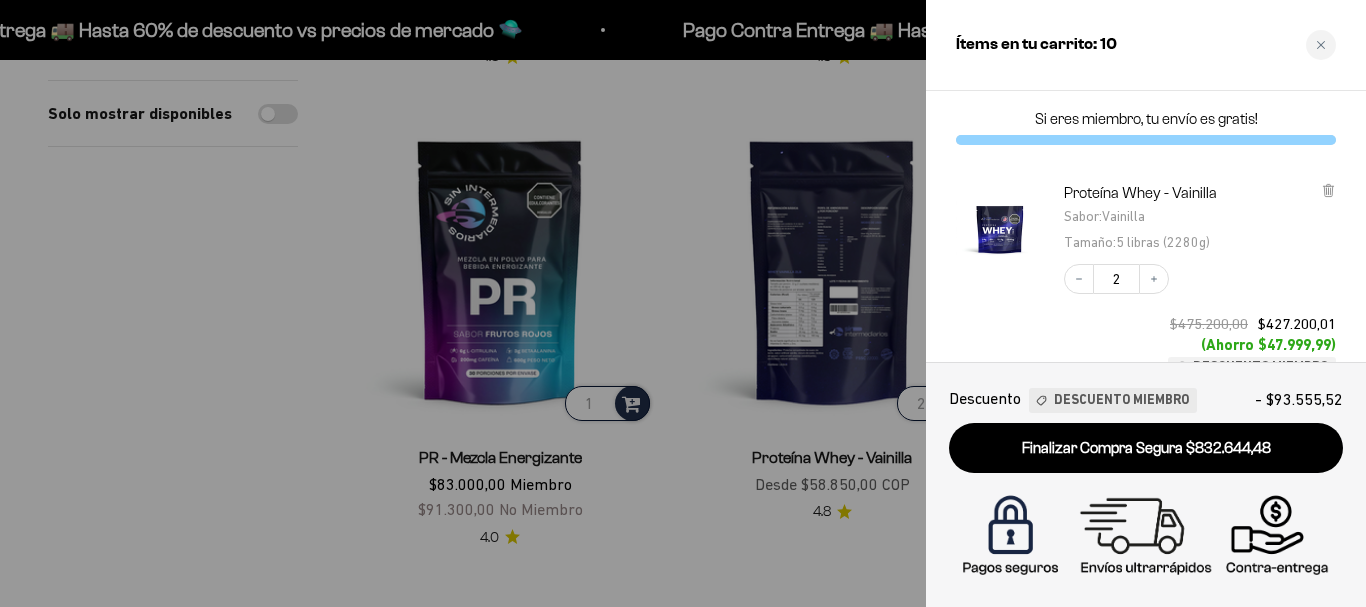 click at bounding box center (683, 303) 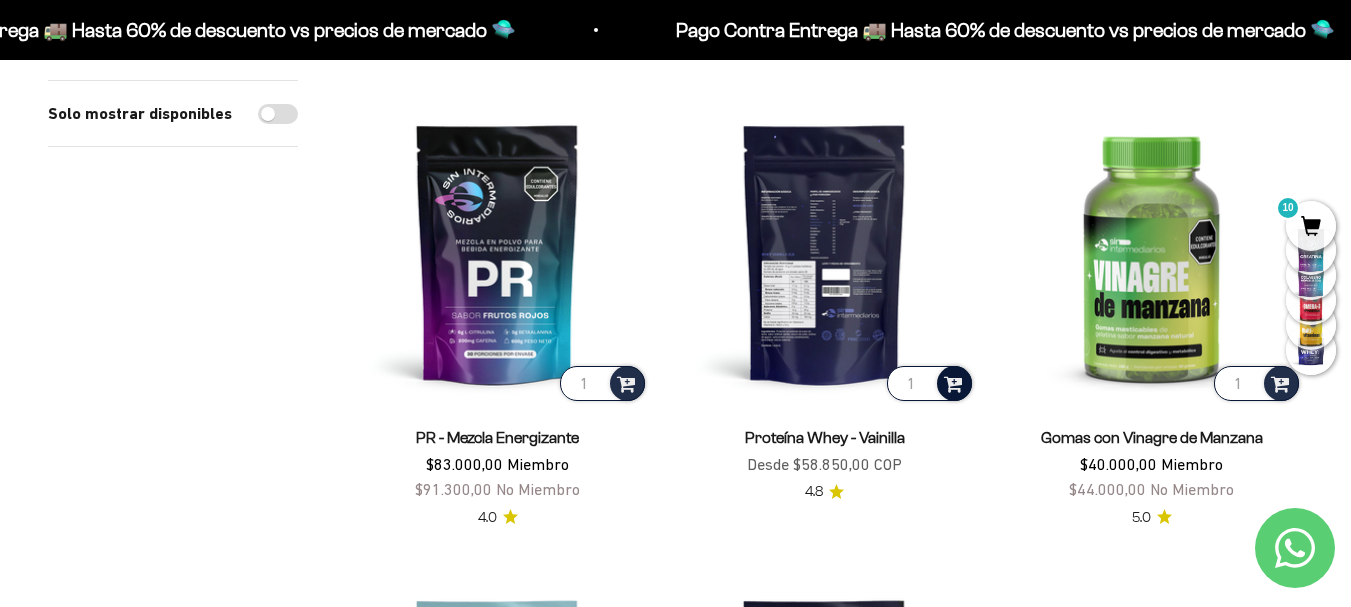 type on "1" 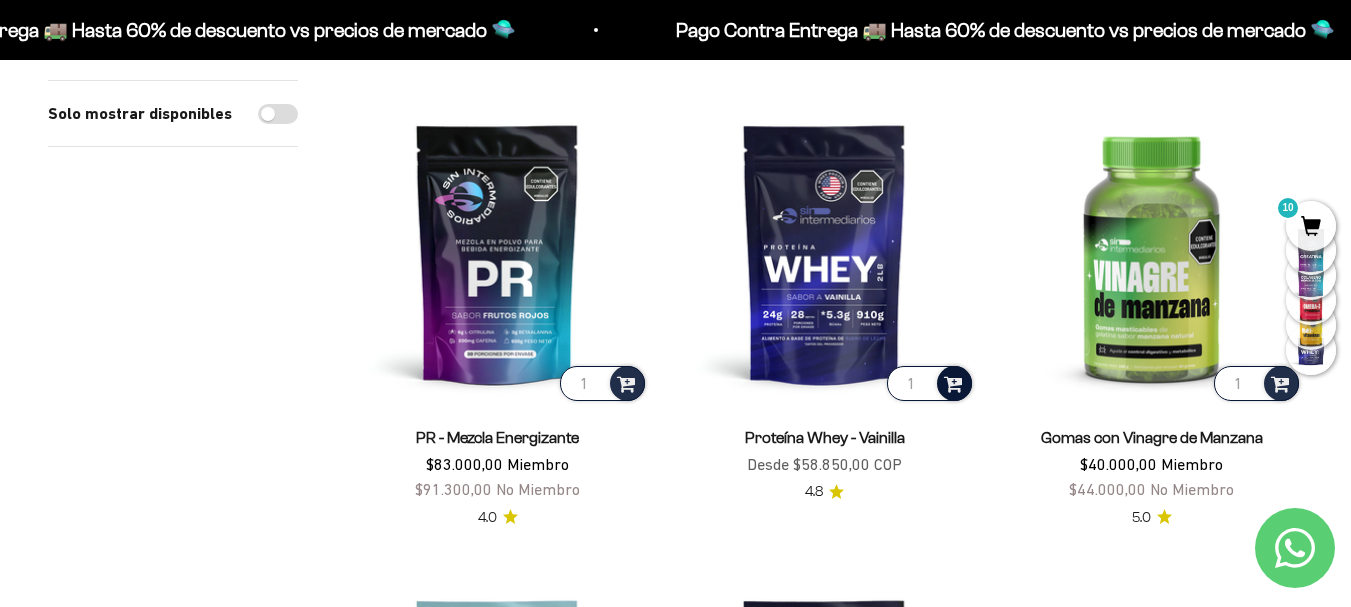 click at bounding box center (953, 382) 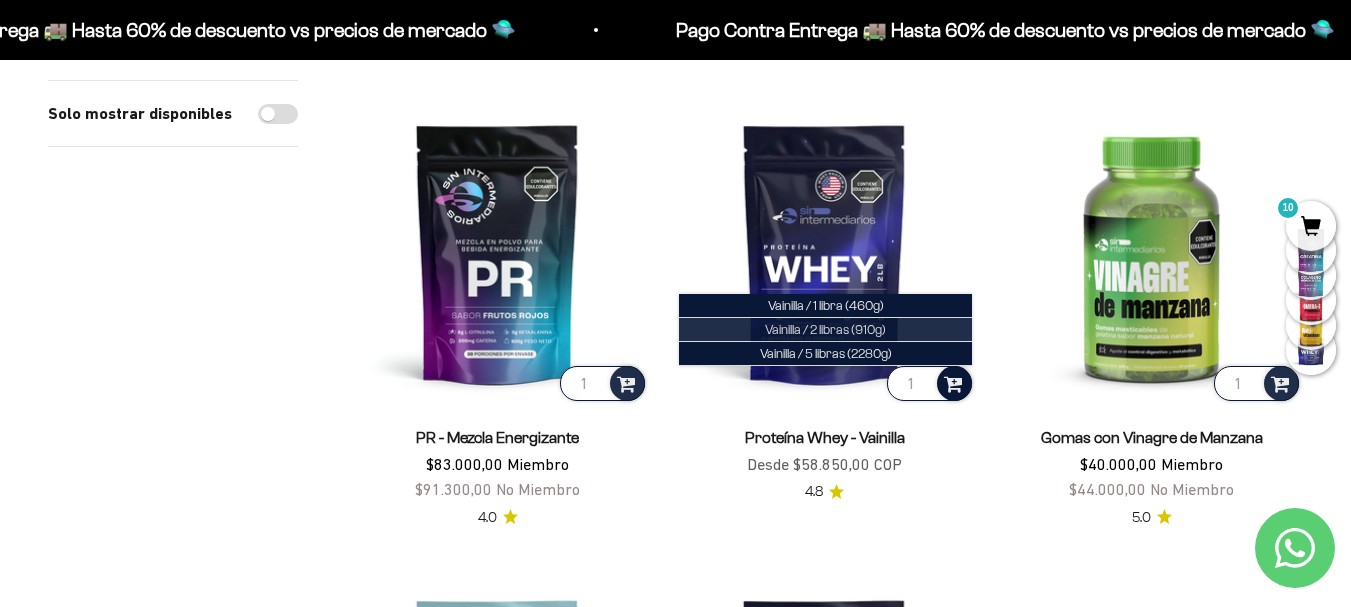 click on "Vainilla / 2 libras (910g)" at bounding box center [825, 329] 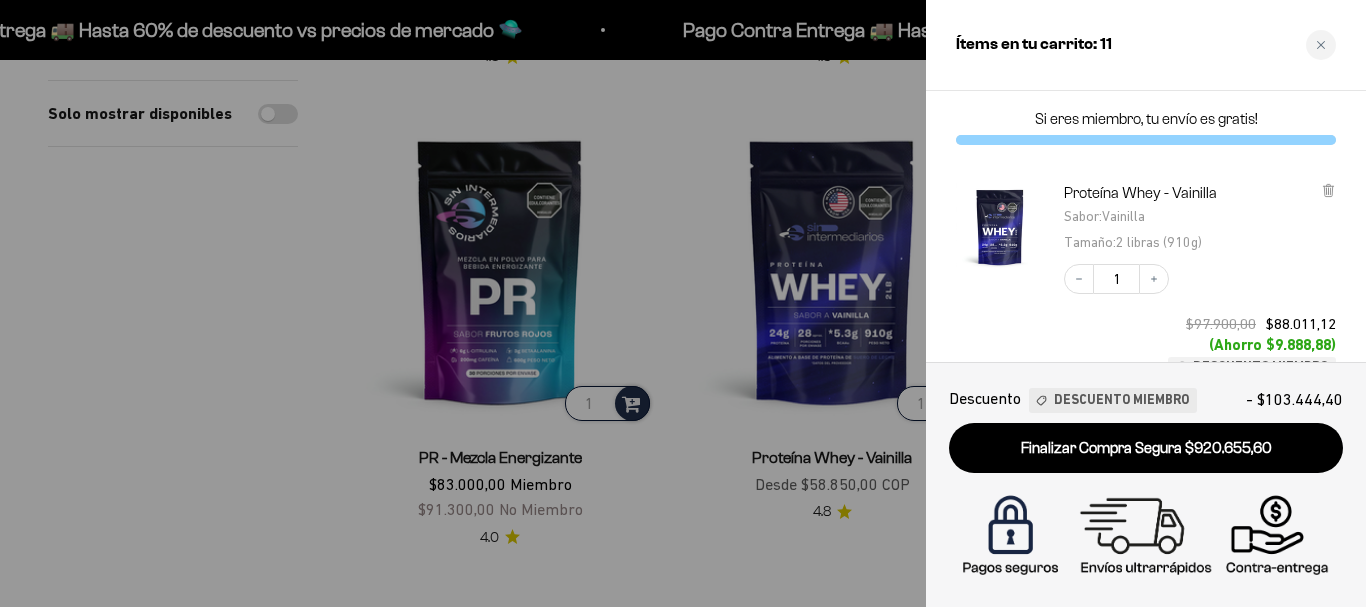 click at bounding box center [683, 303] 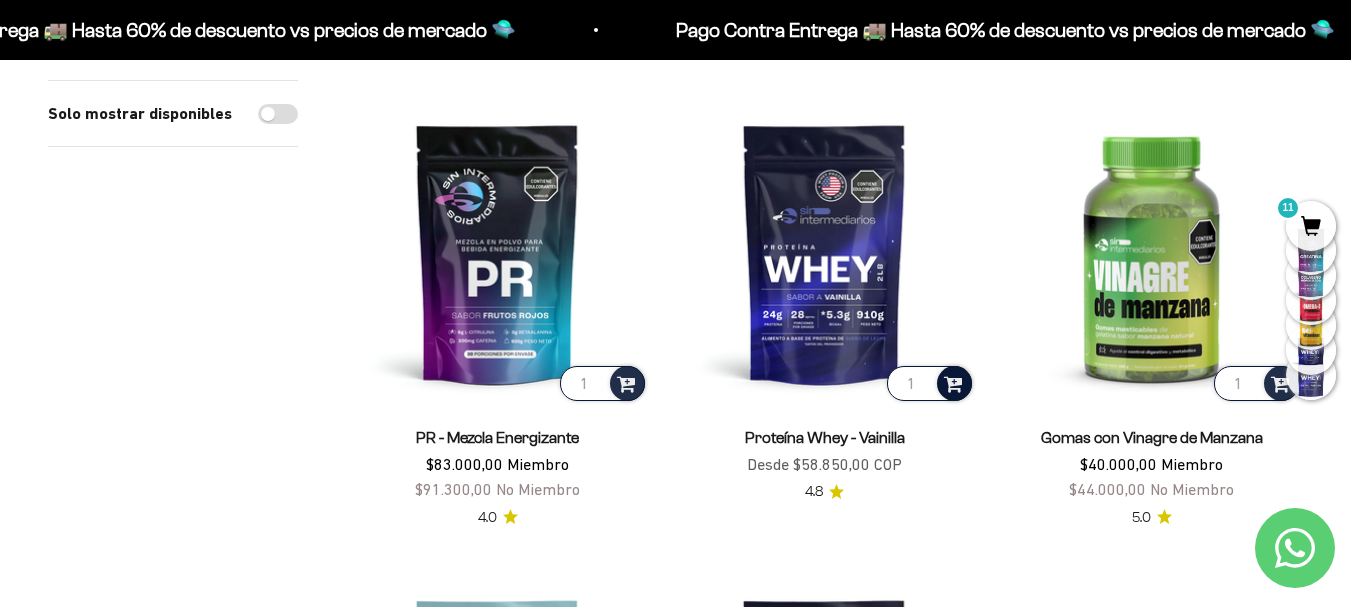 click on "11" at bounding box center [1311, 226] 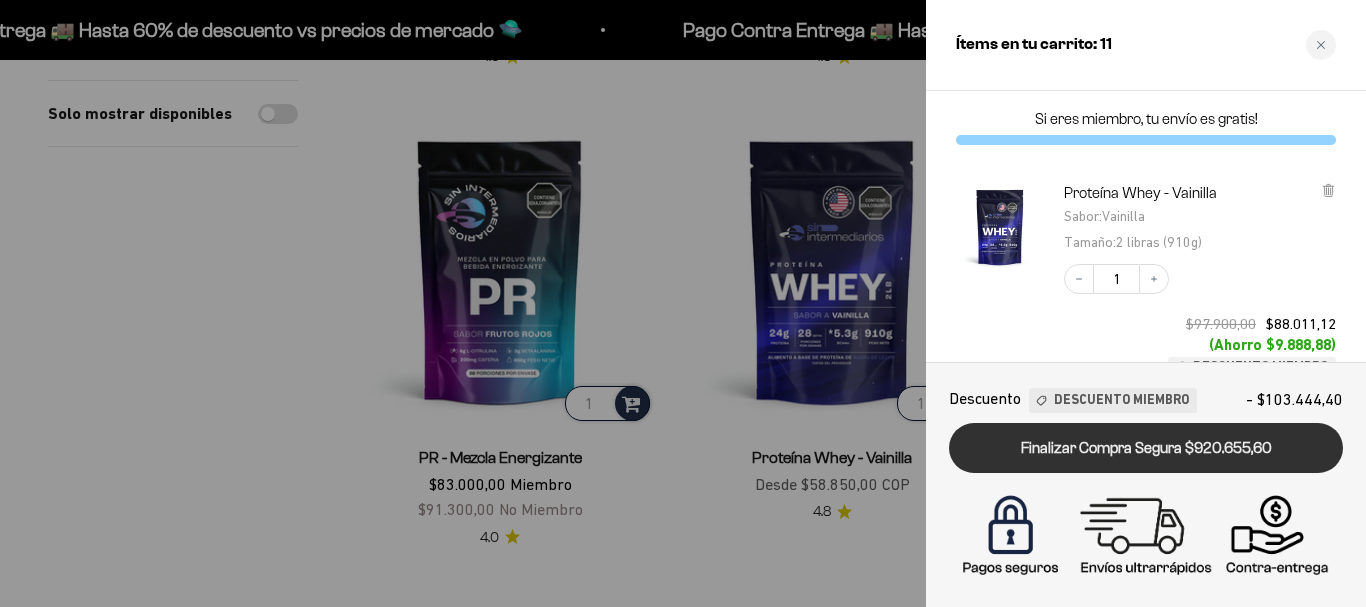 click on "Finalizar Compra Segura $920.655,60" at bounding box center [1146, 448] 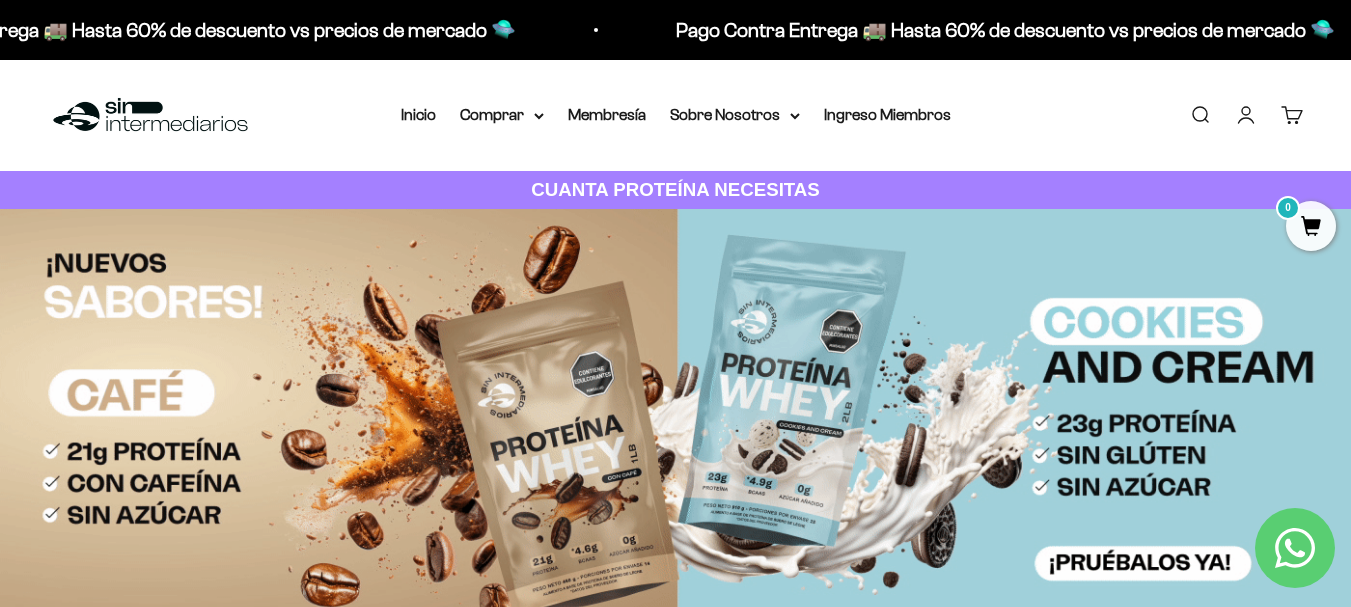 scroll, scrollTop: 0, scrollLeft: 0, axis: both 